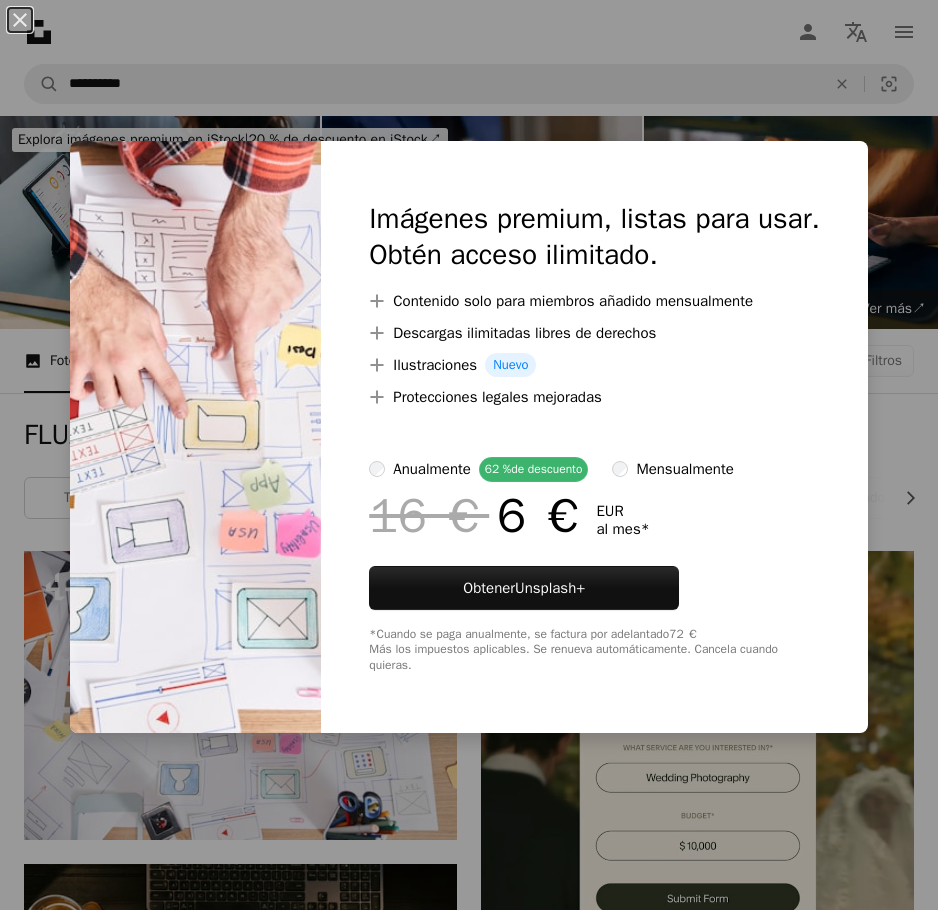 scroll, scrollTop: 0, scrollLeft: 0, axis: both 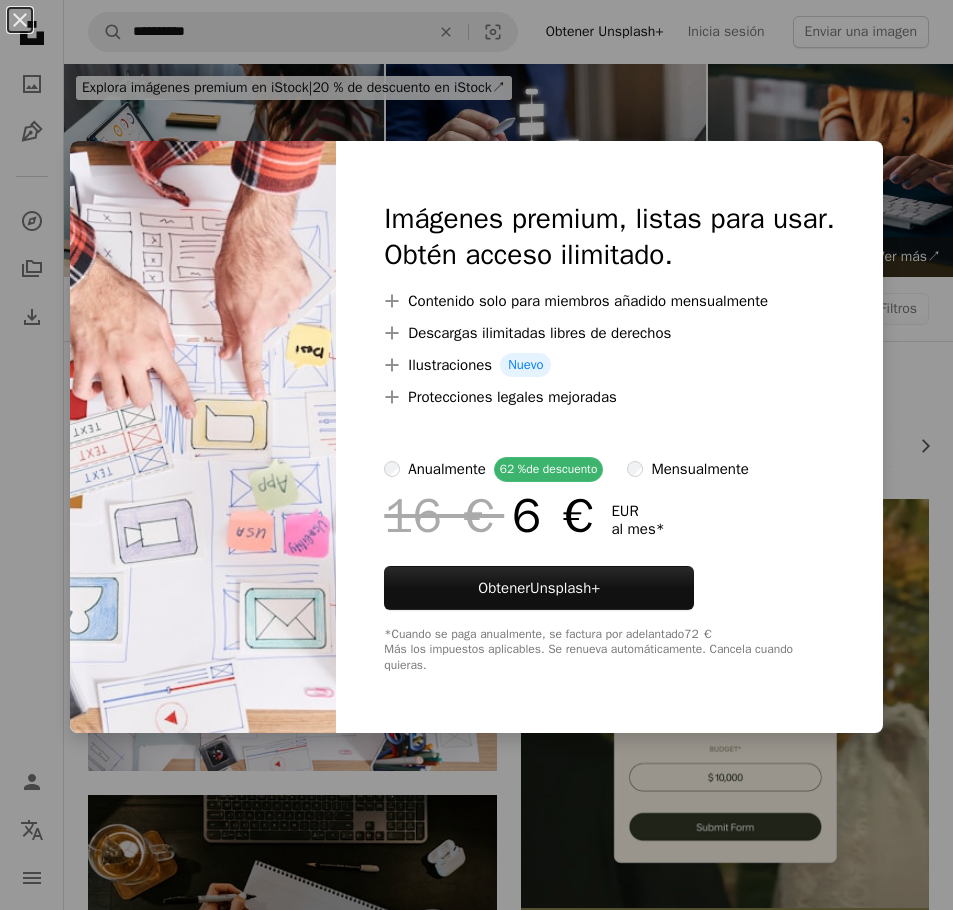 click on "An X shape Imágenes premium, listas para usar. Obtén acceso ilimitado. A plus sign Contenido solo para miembros añadido mensualmente A plus sign Descargas ilimitadas libres de derechos A plus sign Ilustraciones  Nuevo A plus sign Protecciones legales mejoradas anualmente 62 %  de descuento mensualmente 16 €   6 € EUR al mes * Obtener  Unsplash+ *Cuando se paga anualmente, se factura por adelantado  72 € Más los impuestos aplicables. Se renueva automáticamente. Cancela cuando quieras." at bounding box center (476, 455) 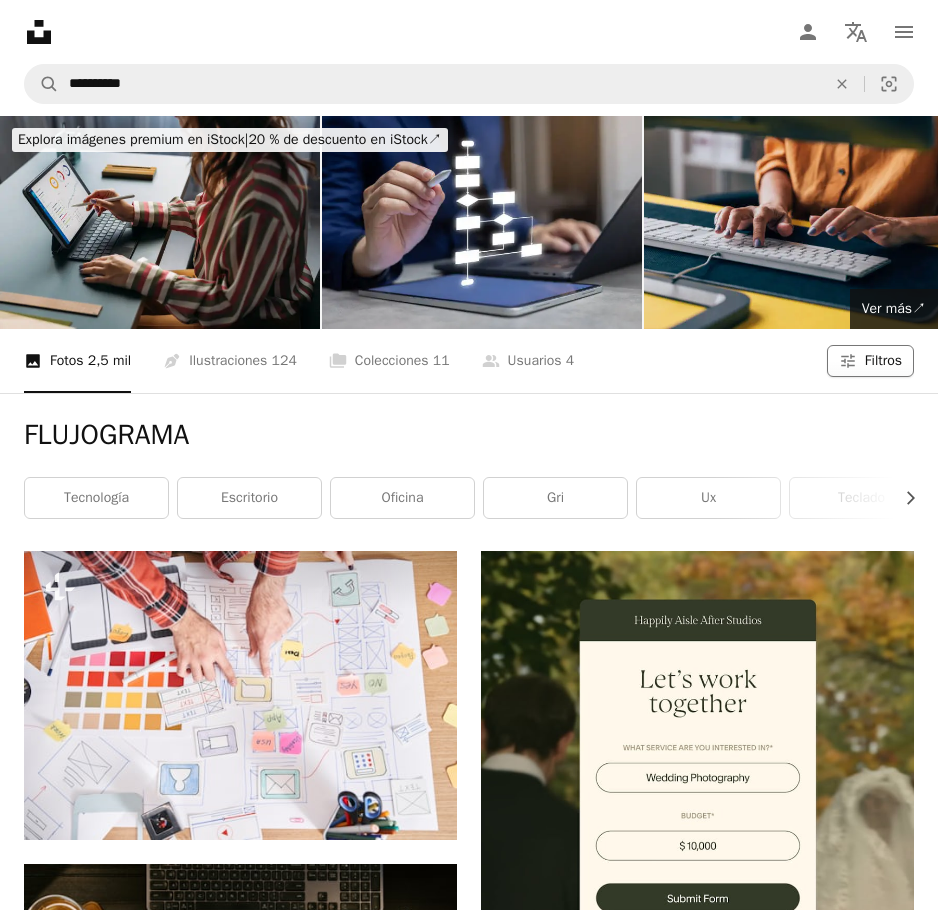 click on "Filtros" at bounding box center (883, 361) 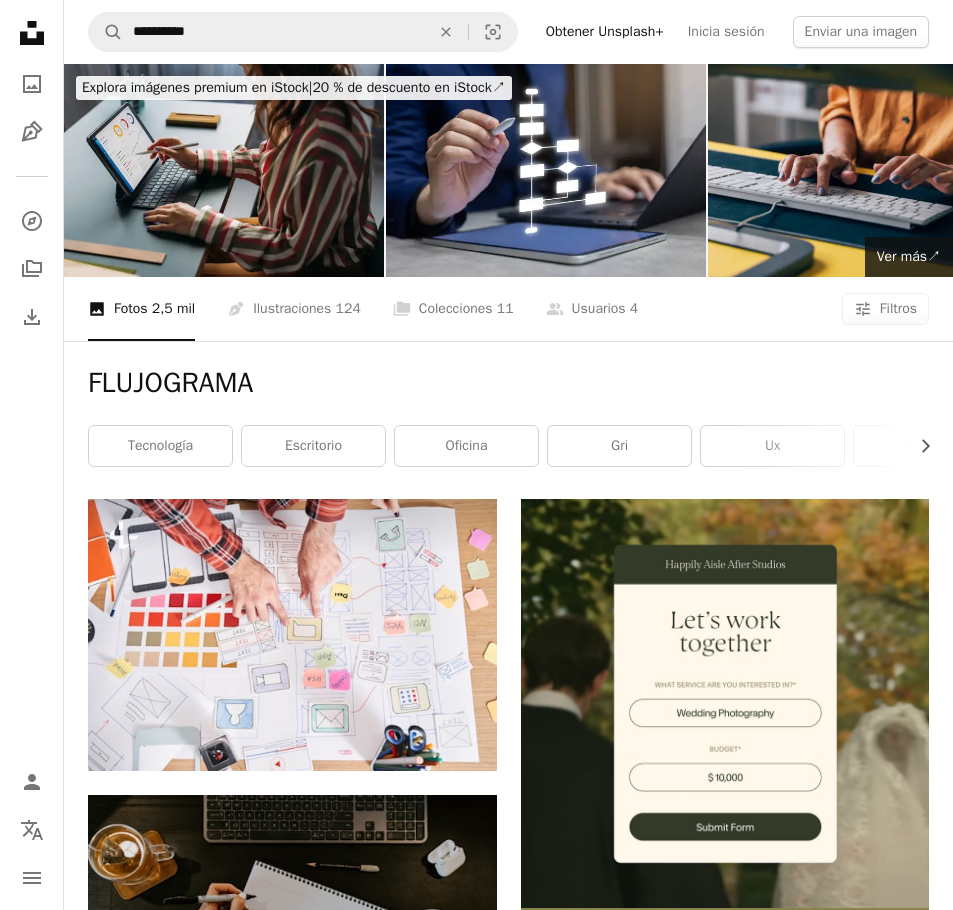 click on "Gratuita" at bounding box center (476, 6067) 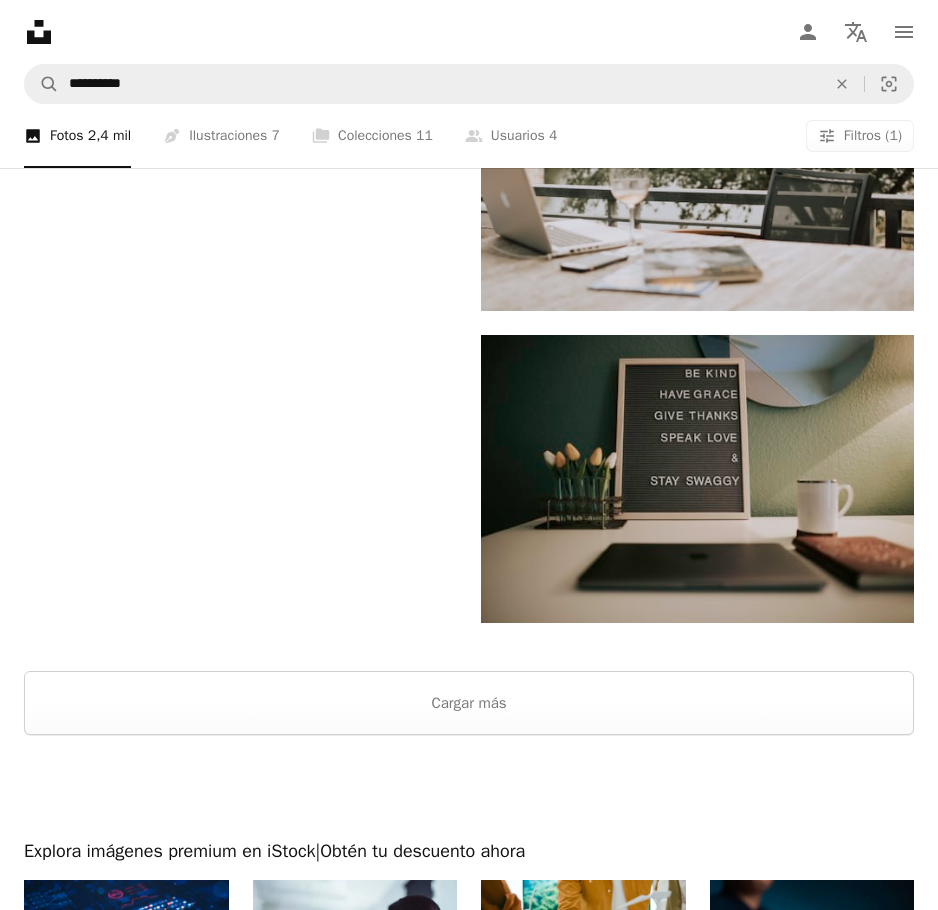 scroll, scrollTop: 4688, scrollLeft: 0, axis: vertical 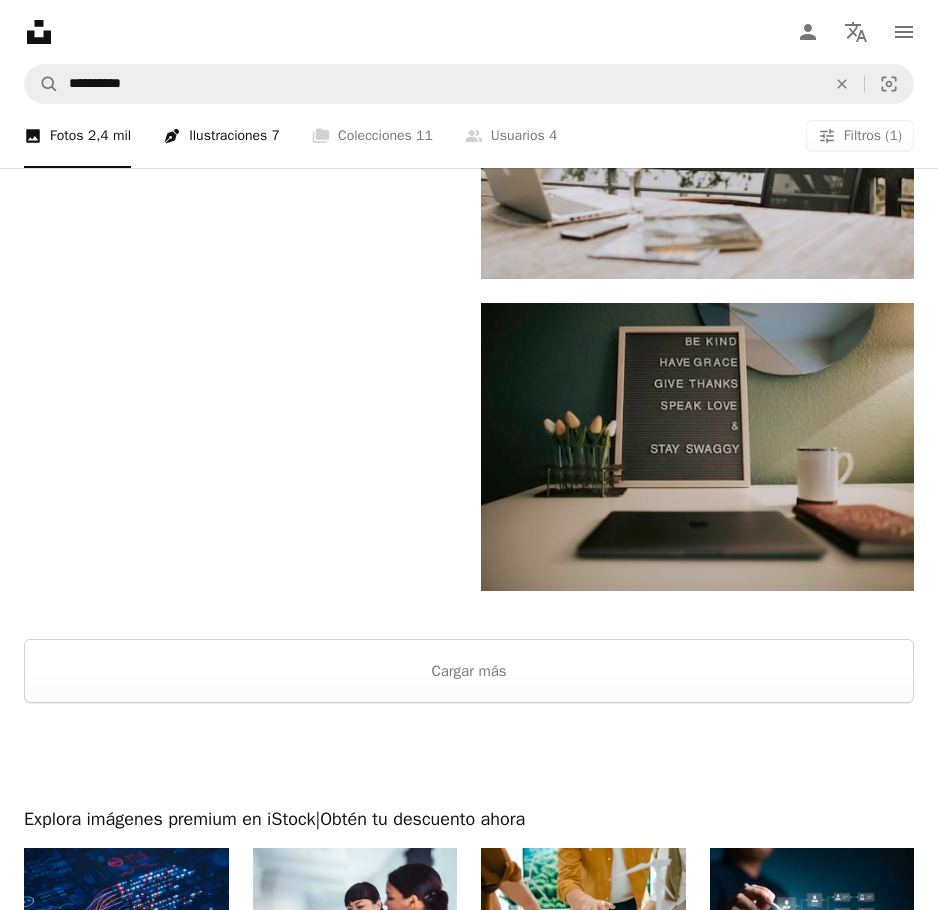 click on "Pen Tool Ilustraciones   7" at bounding box center [221, 136] 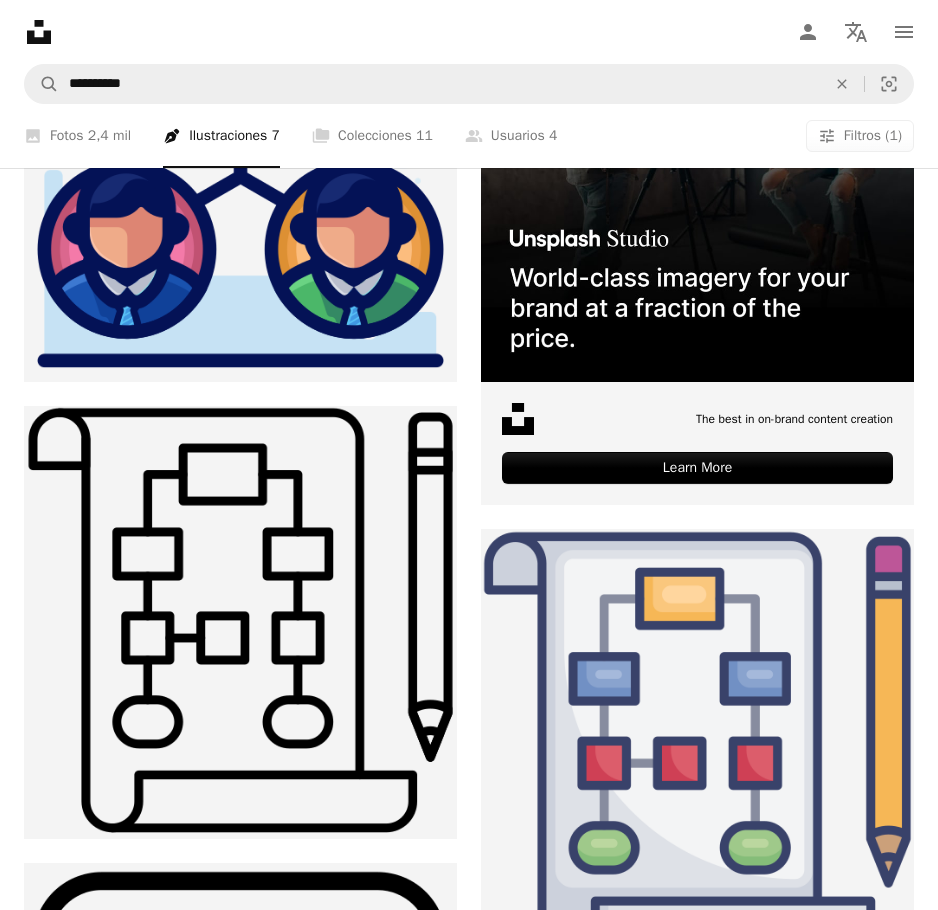 scroll, scrollTop: 600, scrollLeft: 0, axis: vertical 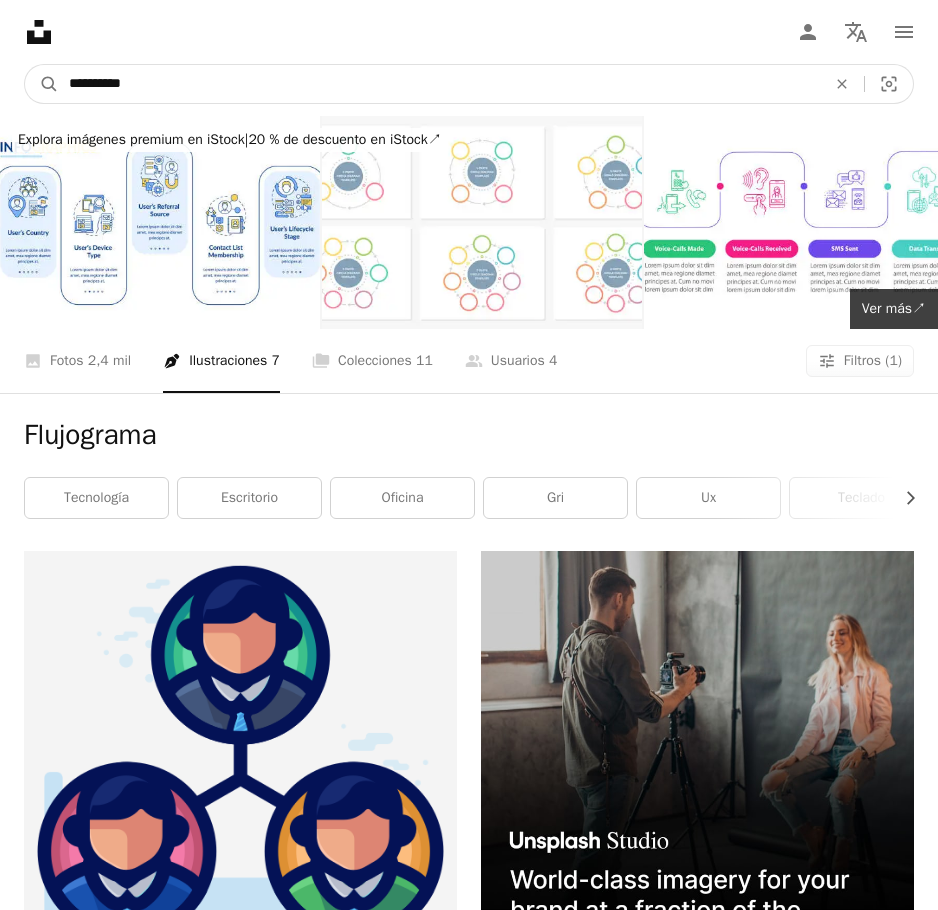 drag, startPoint x: 136, startPoint y: 28, endPoint x: -272, endPoint y: 15, distance: 408.20706 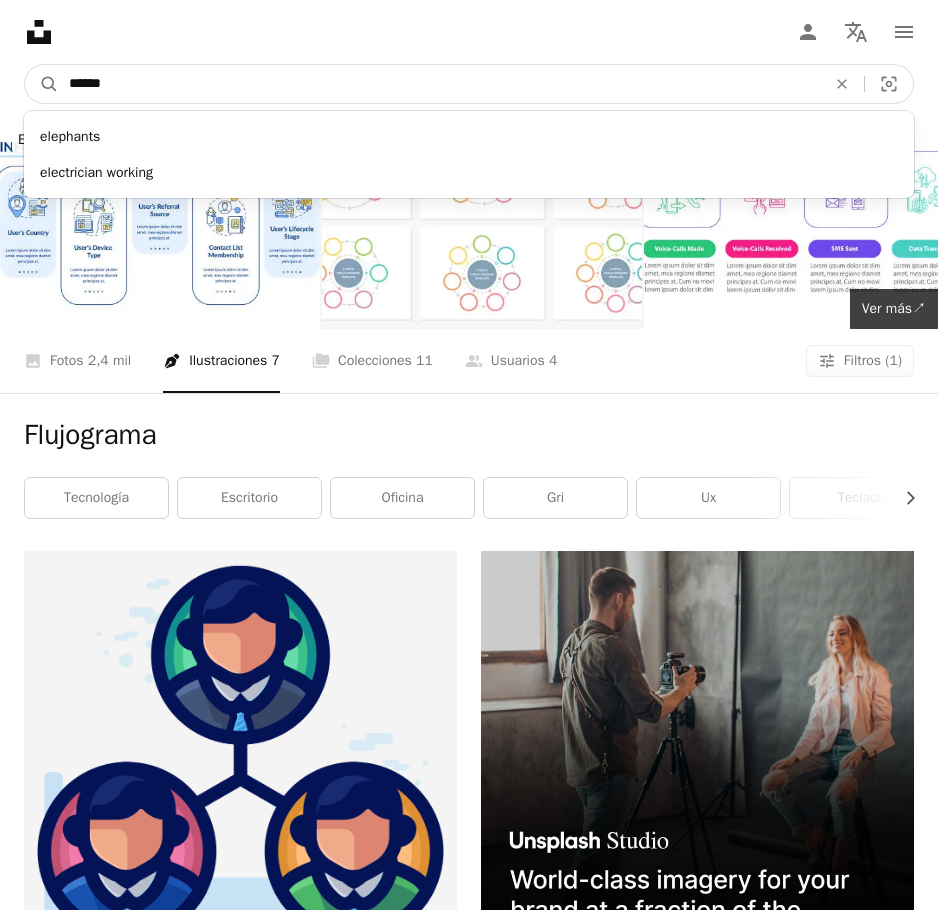 type on "*******" 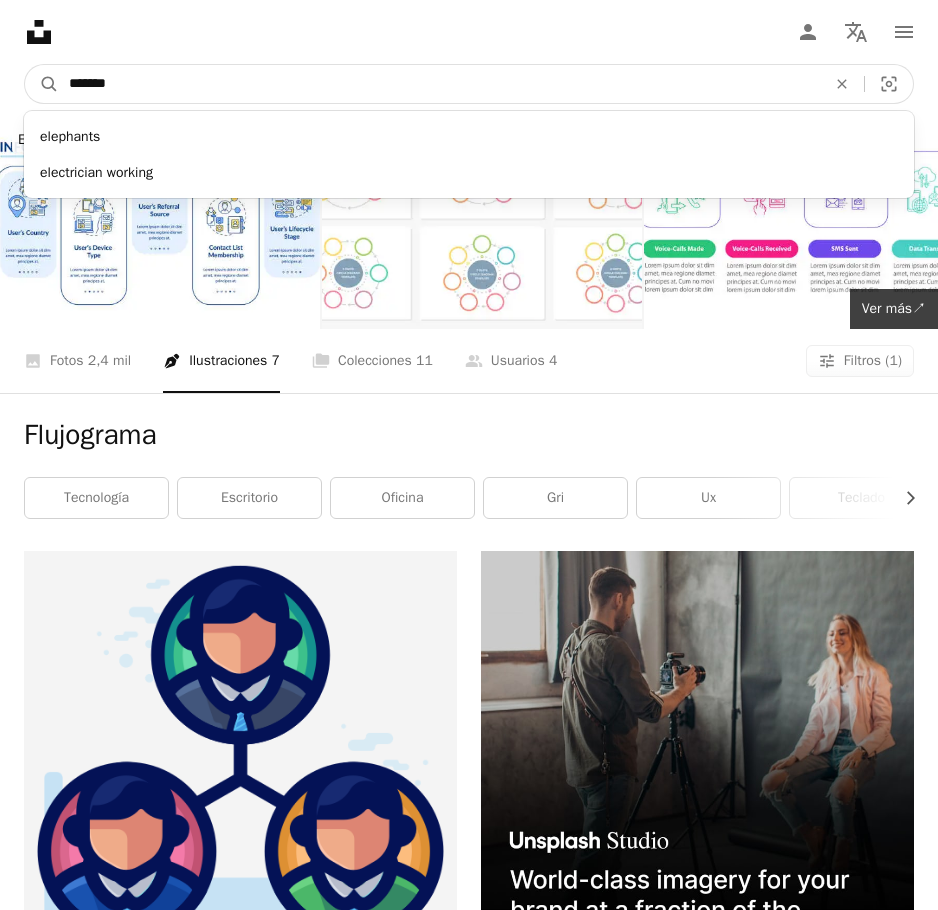 click on "A magnifying glass" at bounding box center (42, 84) 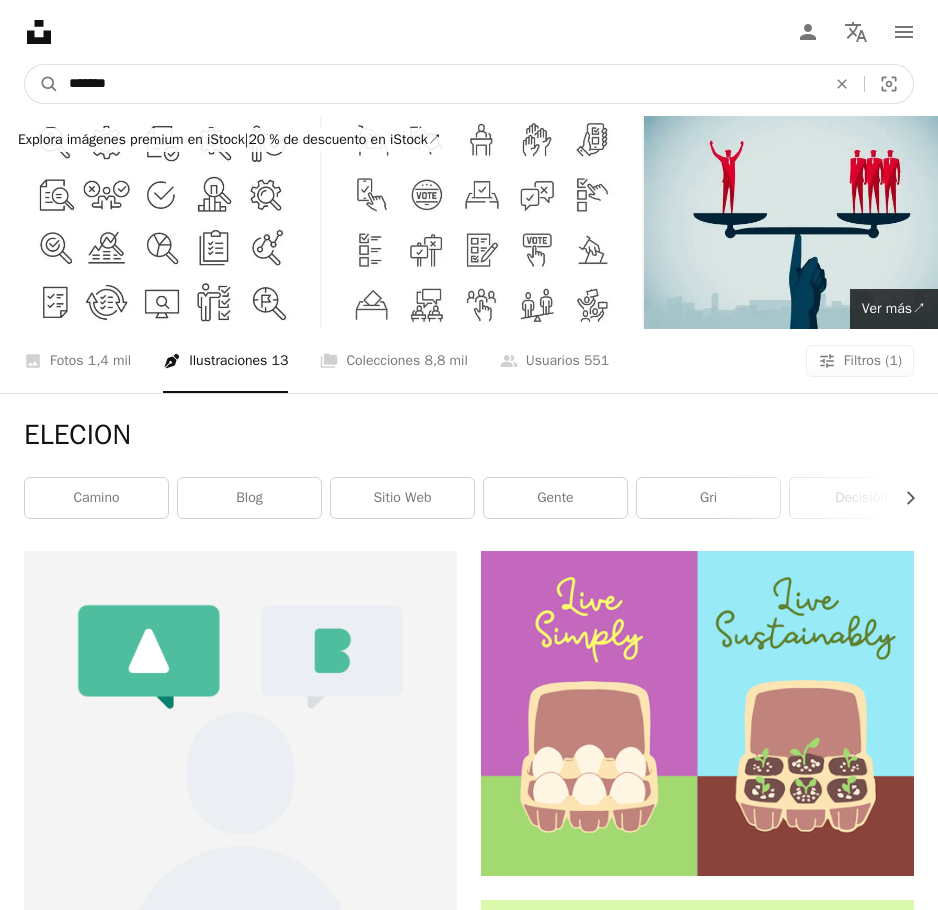 drag, startPoint x: 172, startPoint y: 28, endPoint x: 187, endPoint y: 51, distance: 27.45906 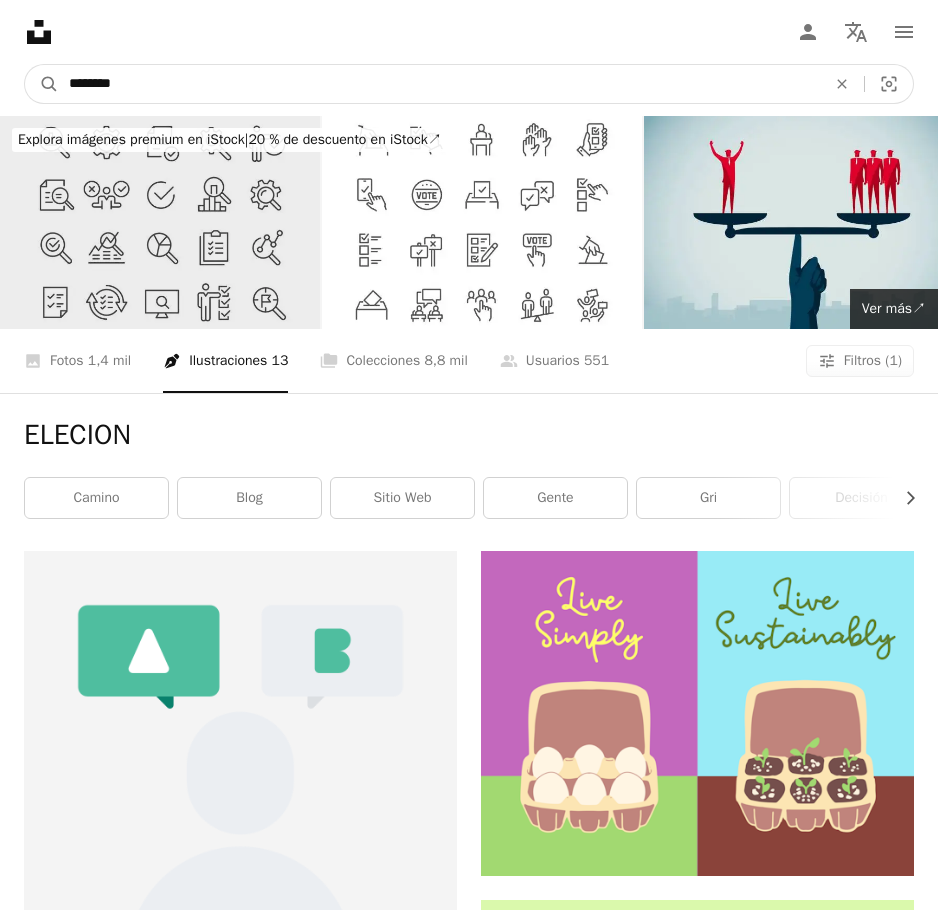 type on "********" 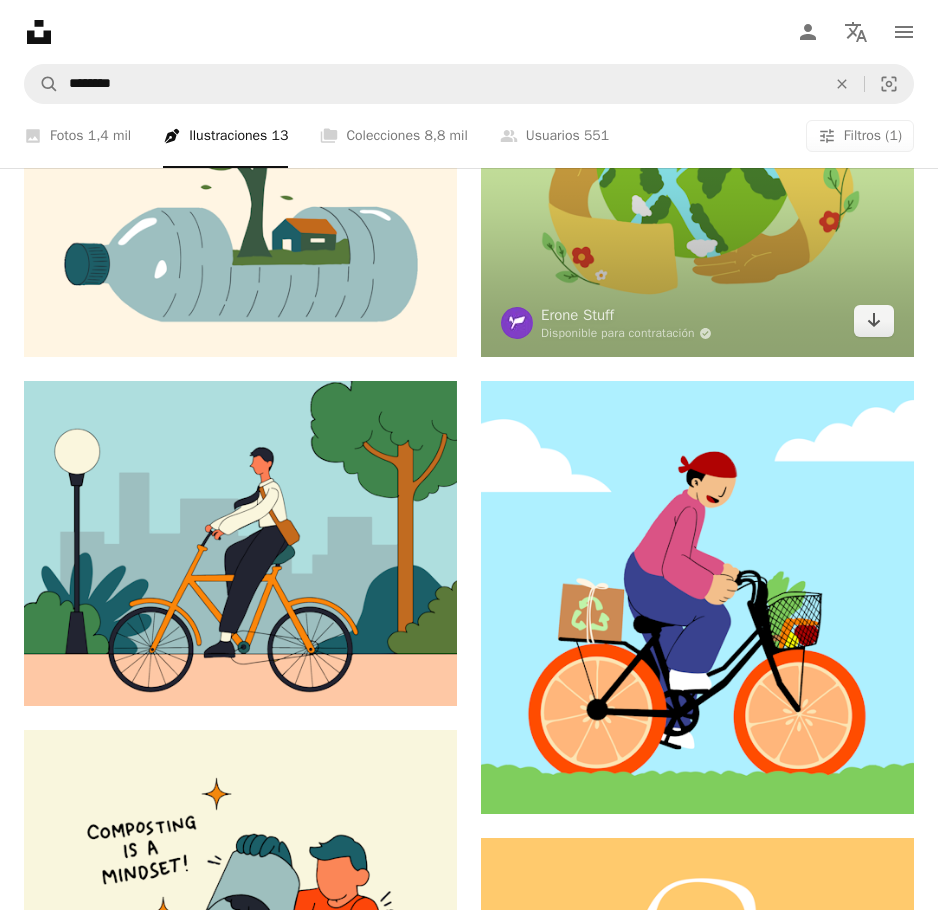 scroll, scrollTop: 1100, scrollLeft: 0, axis: vertical 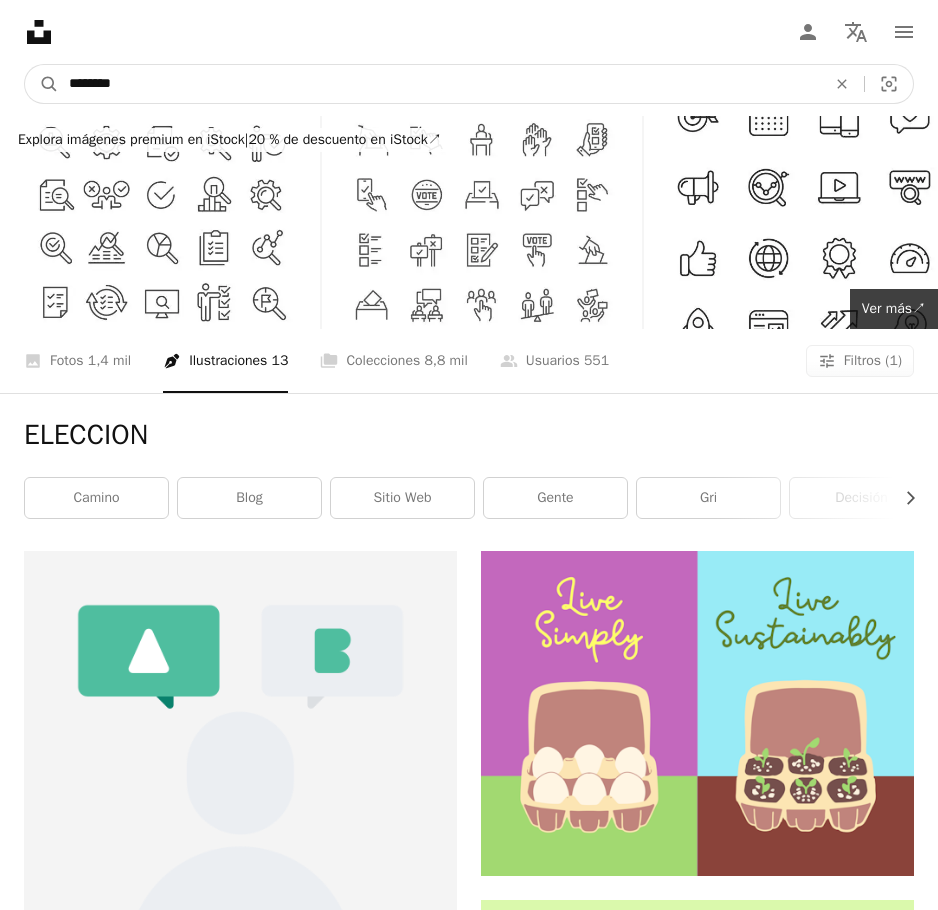 click on "********" at bounding box center [439, 84] 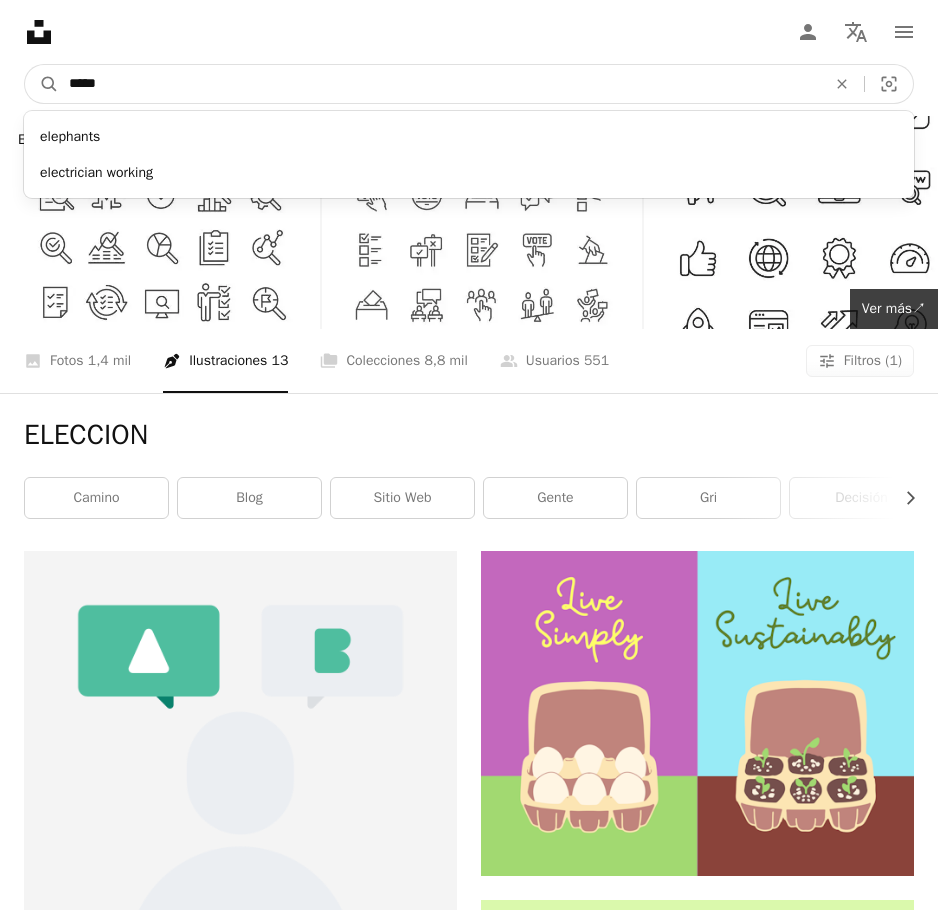 type on "******" 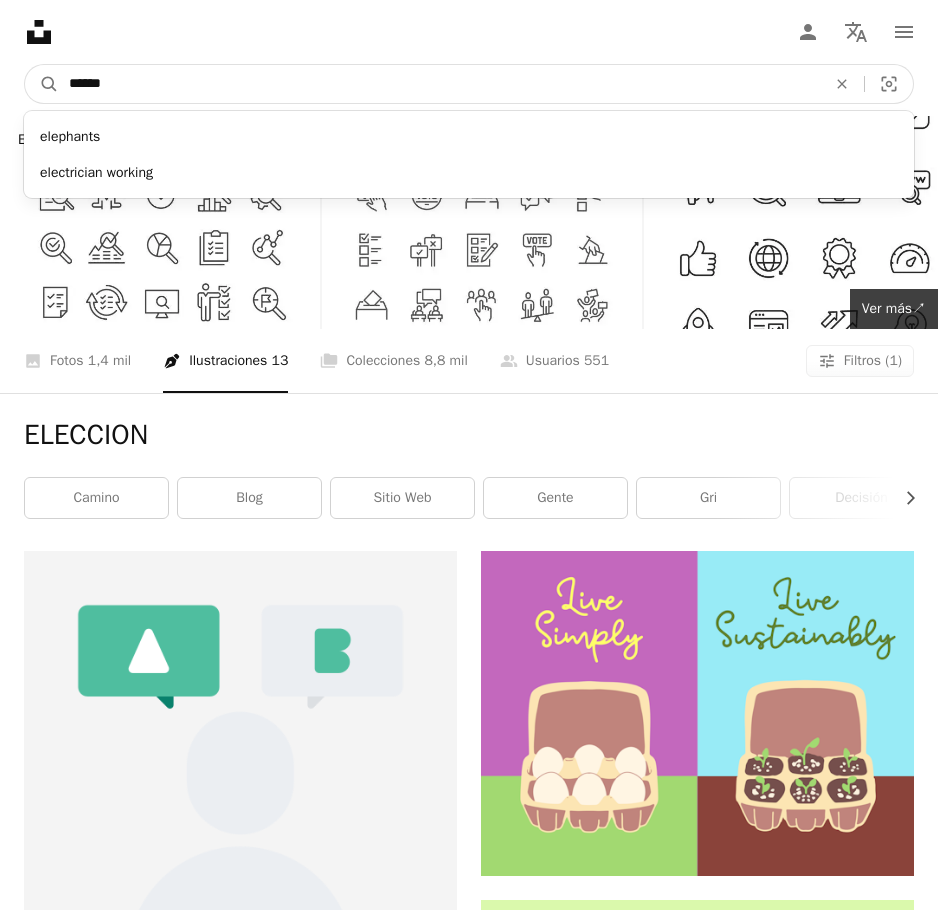click on "A magnifying glass" at bounding box center (42, 84) 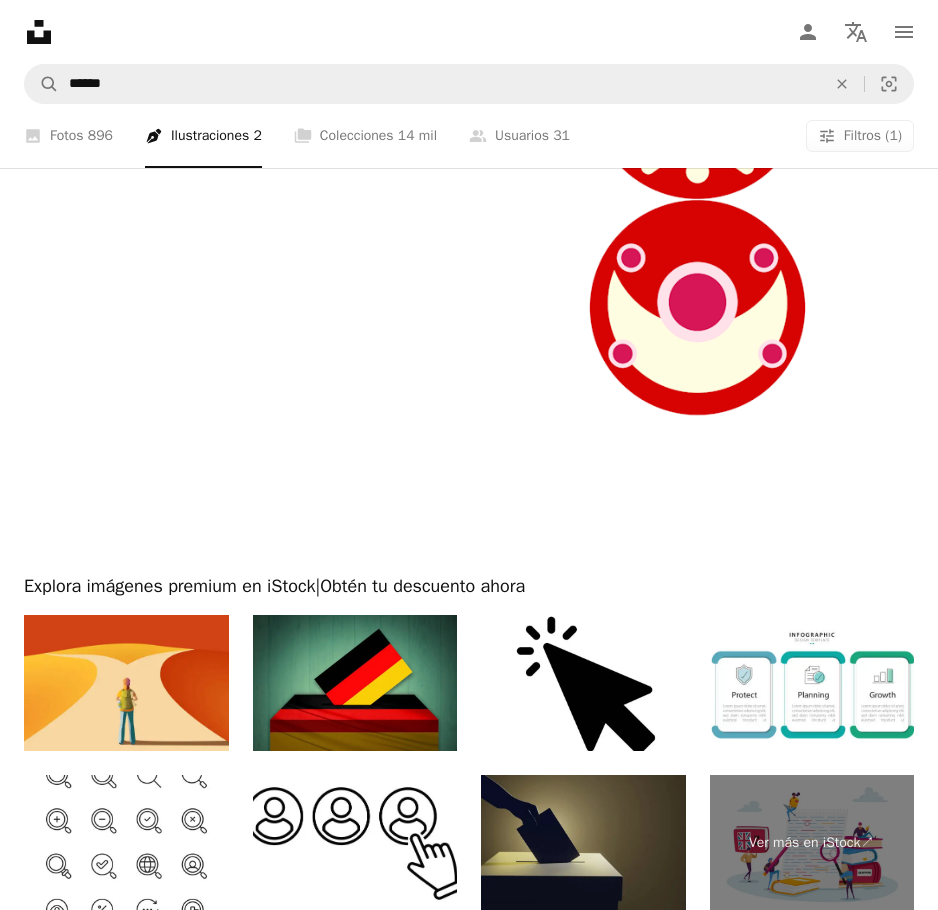 scroll, scrollTop: 974, scrollLeft: 0, axis: vertical 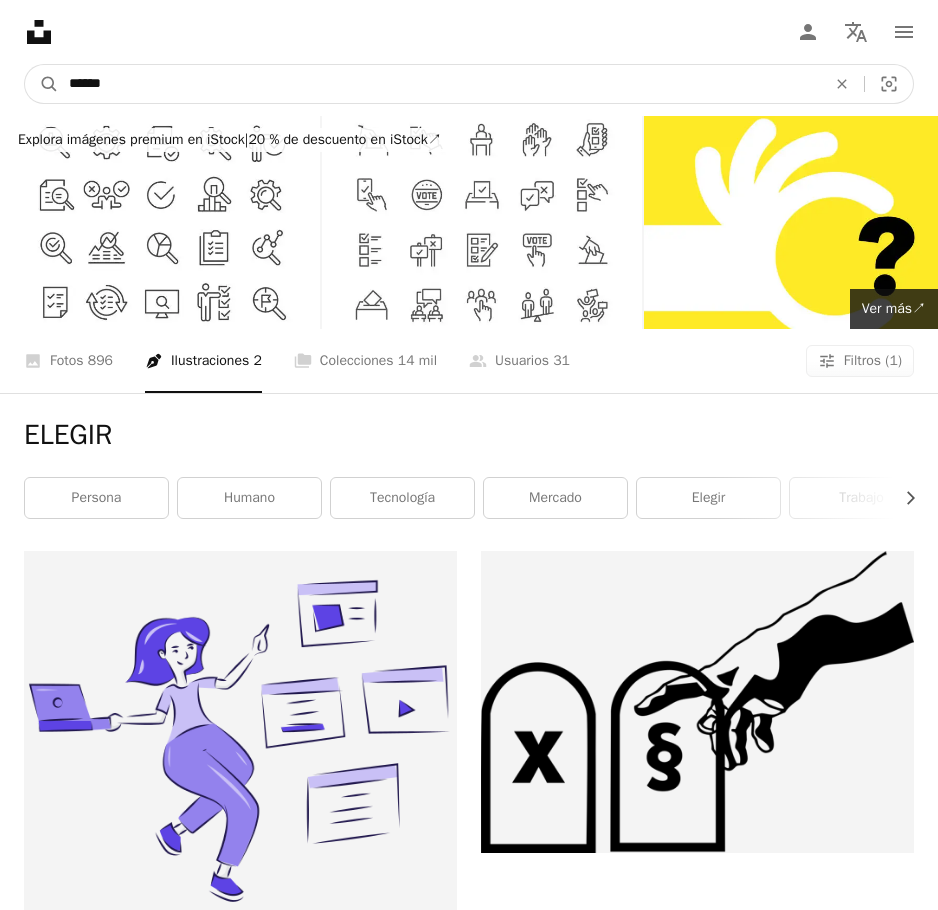 drag, startPoint x: 244, startPoint y: 24, endPoint x: -319, endPoint y: -8, distance: 563.9087 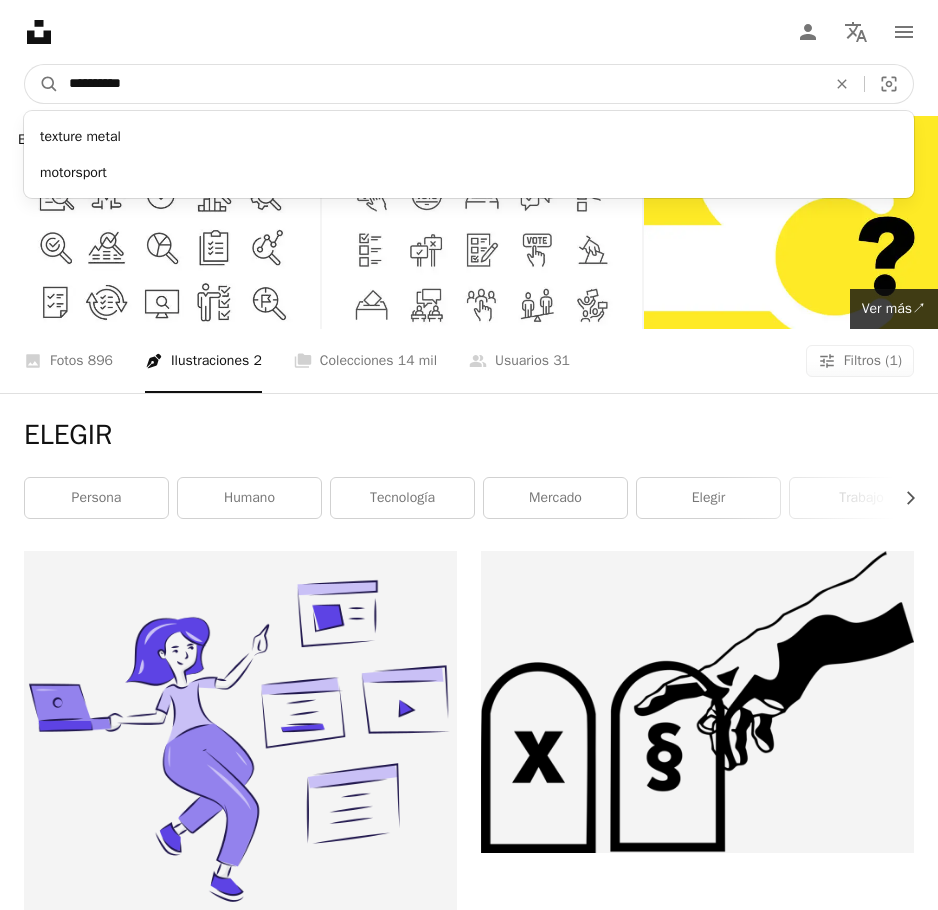 type on "**********" 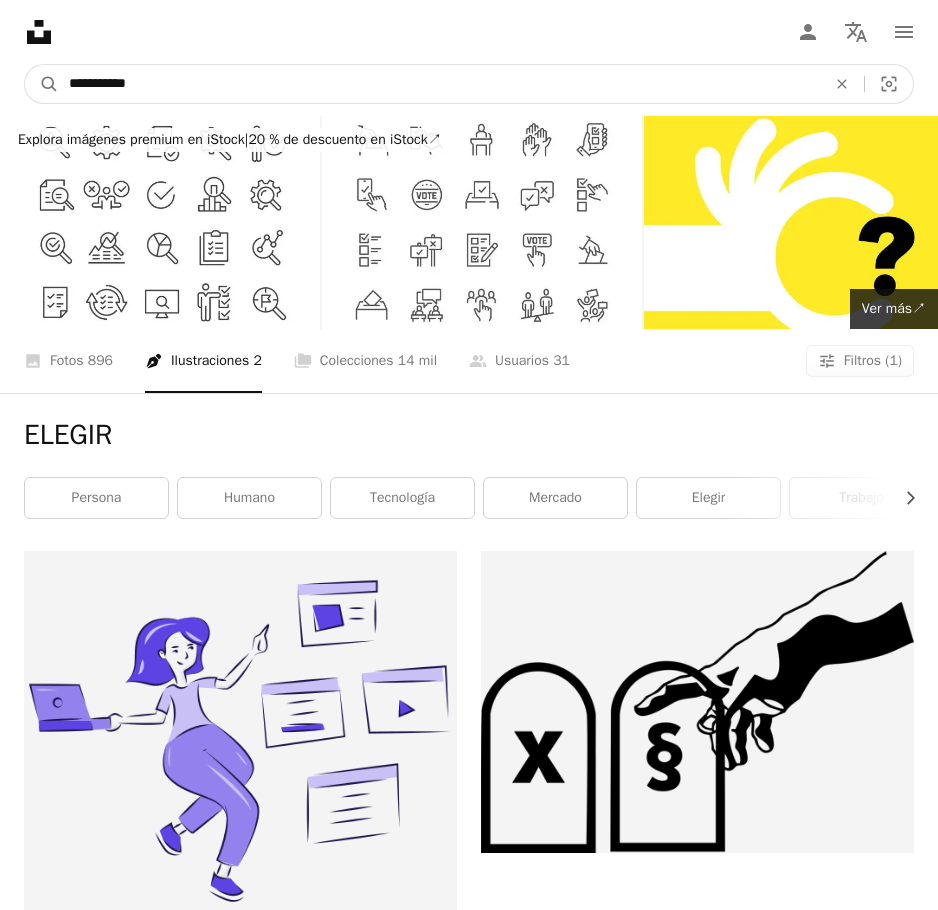 click on "A magnifying glass" at bounding box center (42, 84) 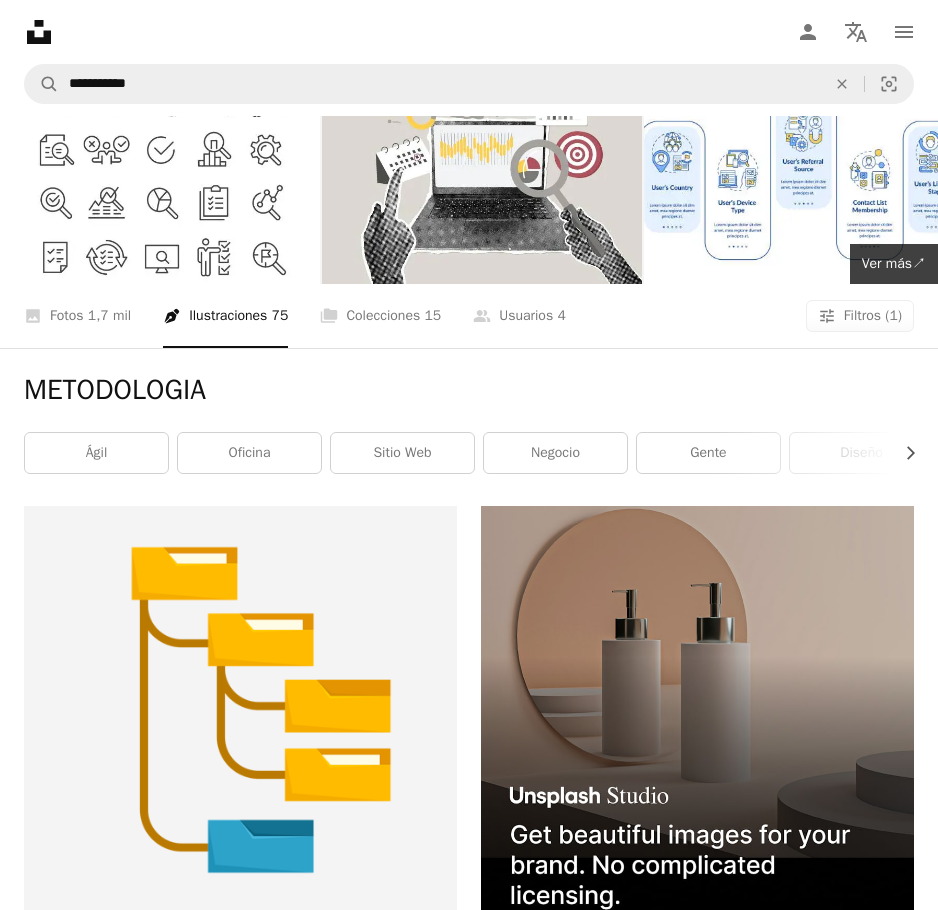 scroll, scrollTop: 0, scrollLeft: 0, axis: both 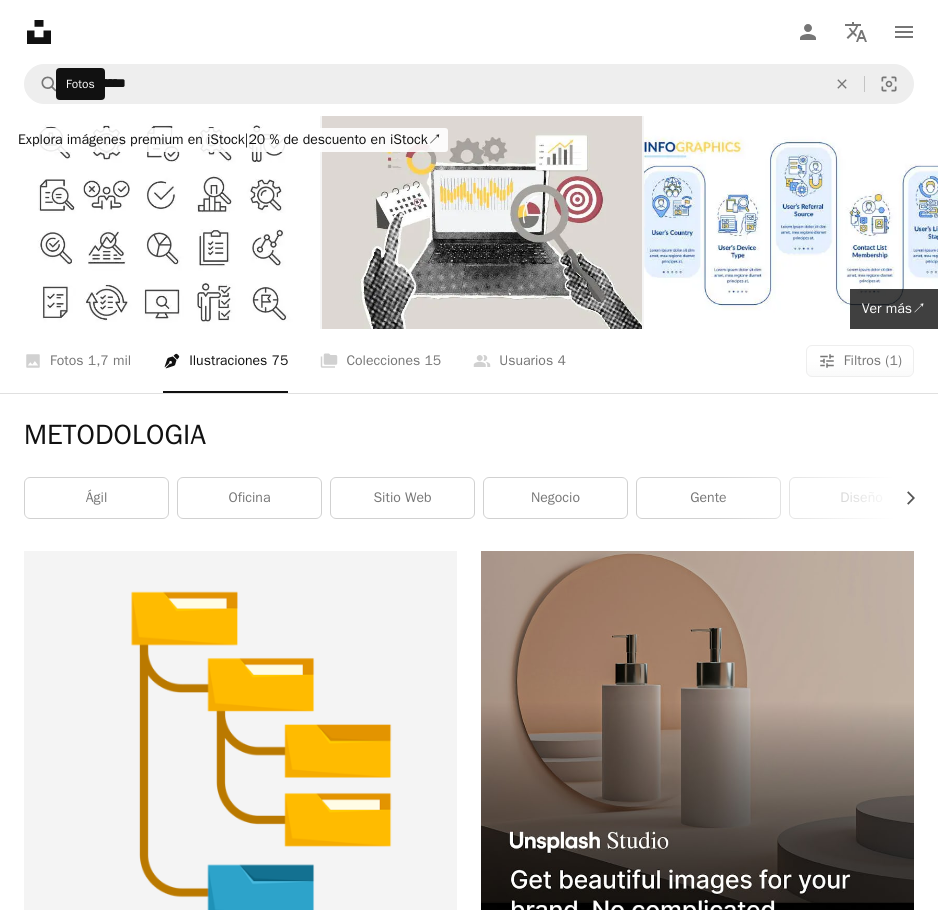 click on "A photo" 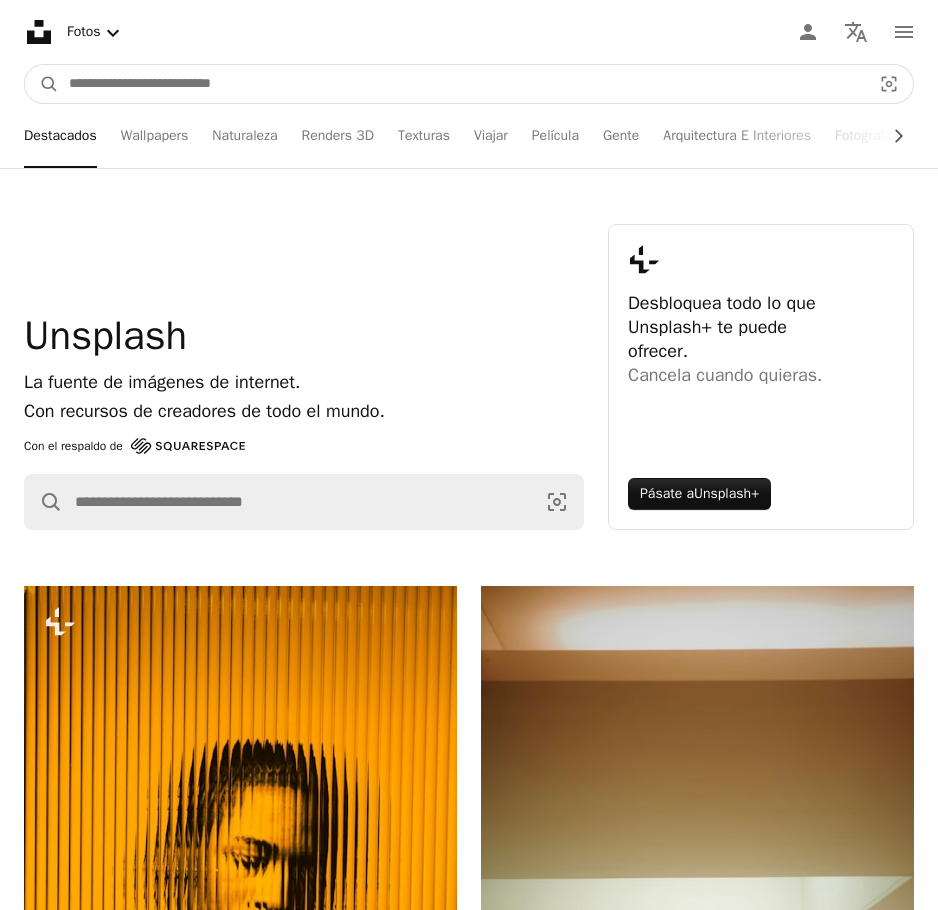 click at bounding box center (462, 84) 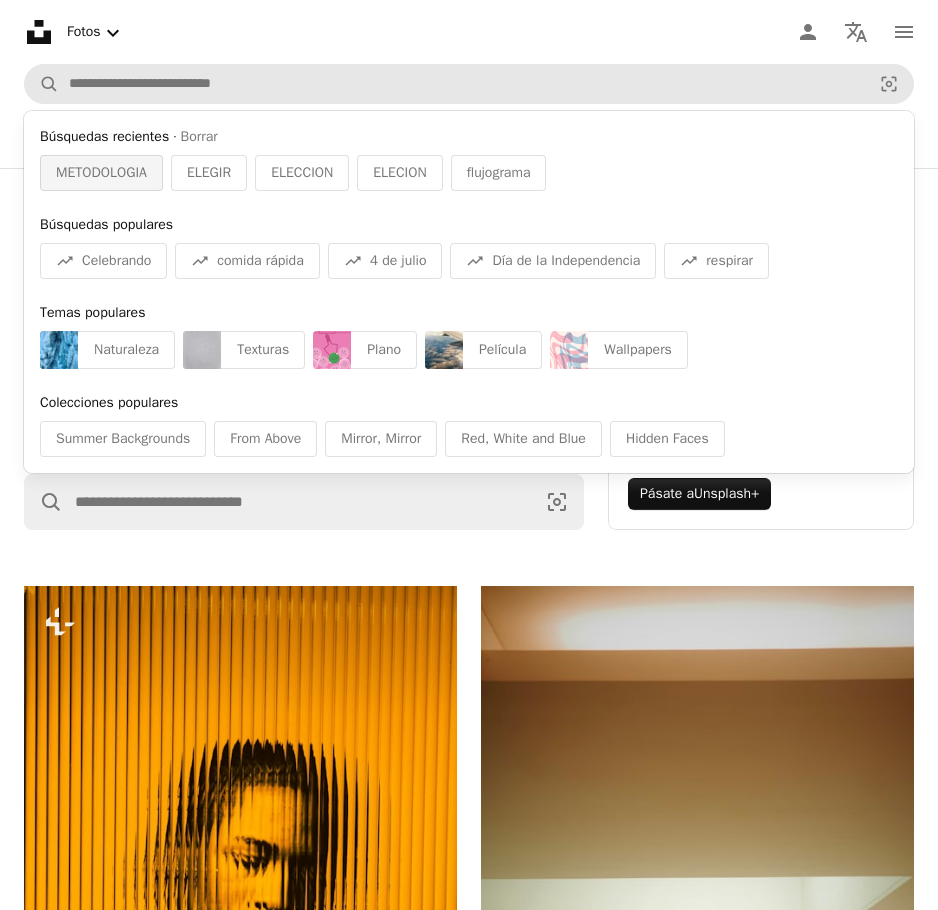 click on "METODOLOGIA" at bounding box center [101, 173] 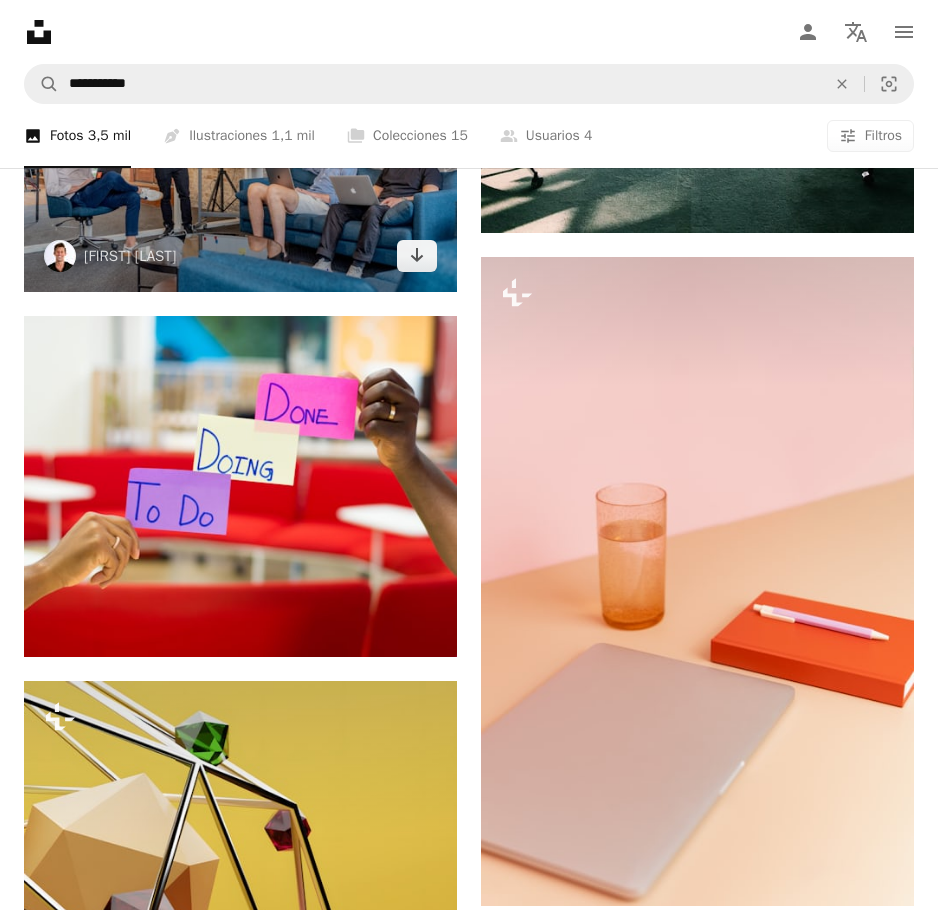 scroll, scrollTop: 1500, scrollLeft: 0, axis: vertical 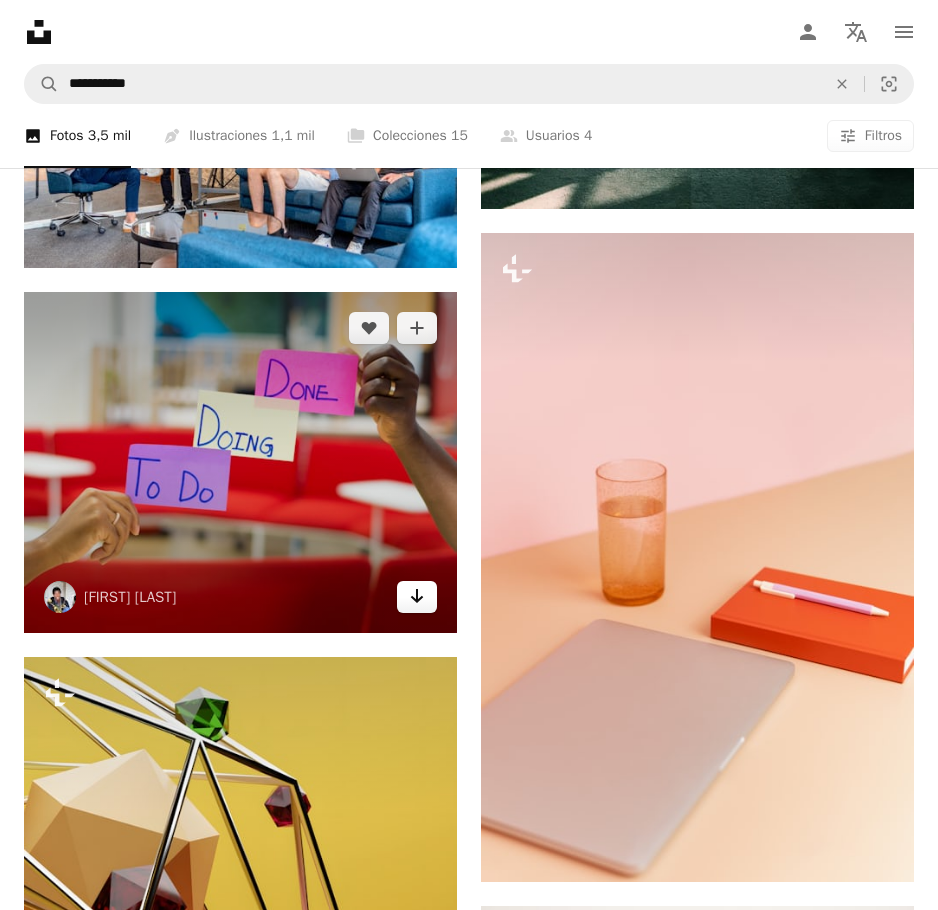 click 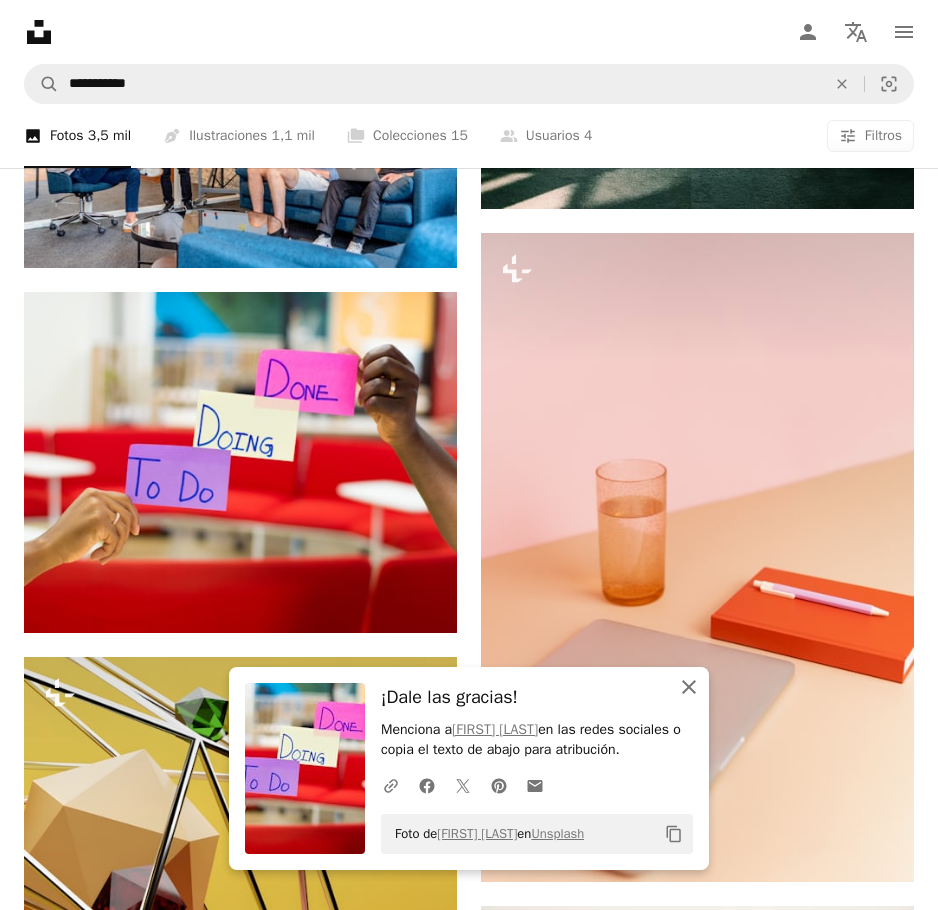 click on "An X shape Cerrar" at bounding box center (689, 687) 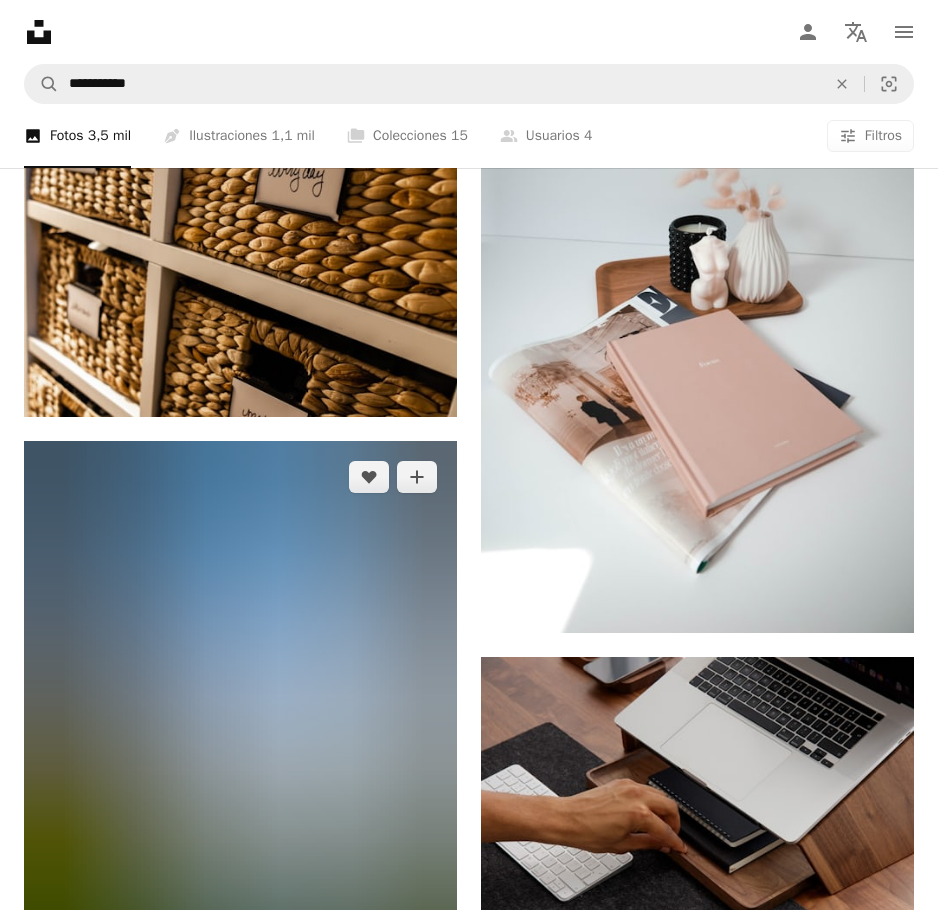 scroll, scrollTop: 4200, scrollLeft: 0, axis: vertical 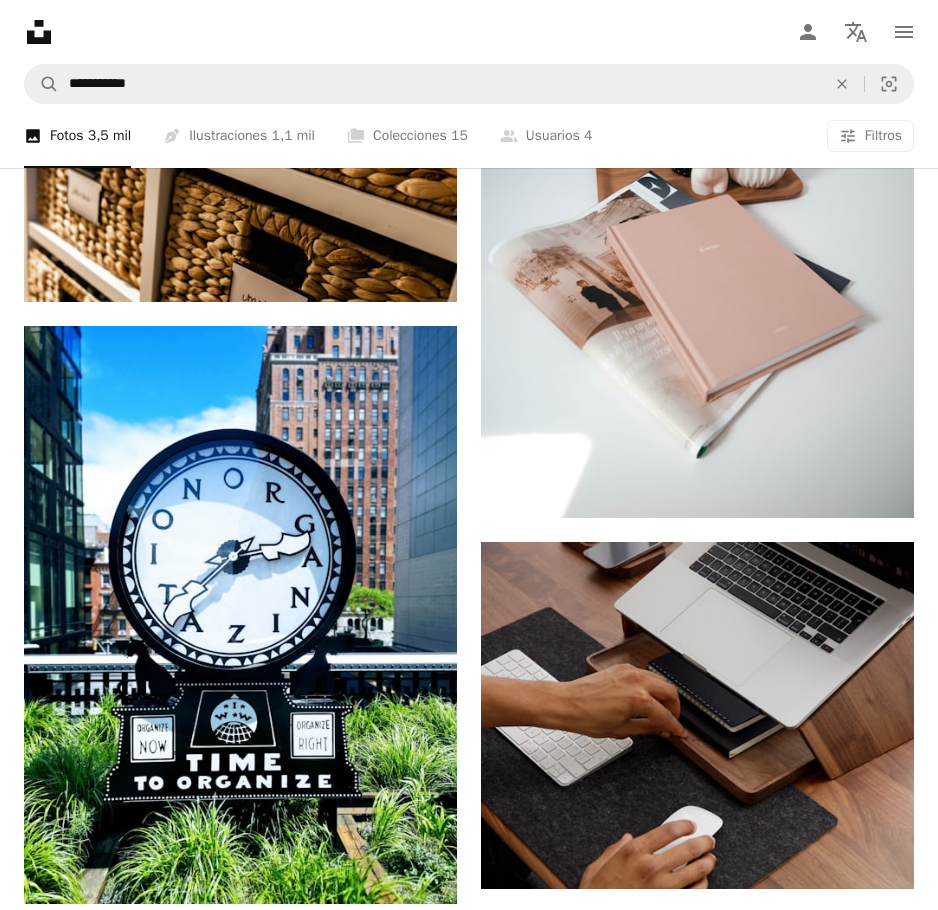 click at bounding box center (469, 1068) 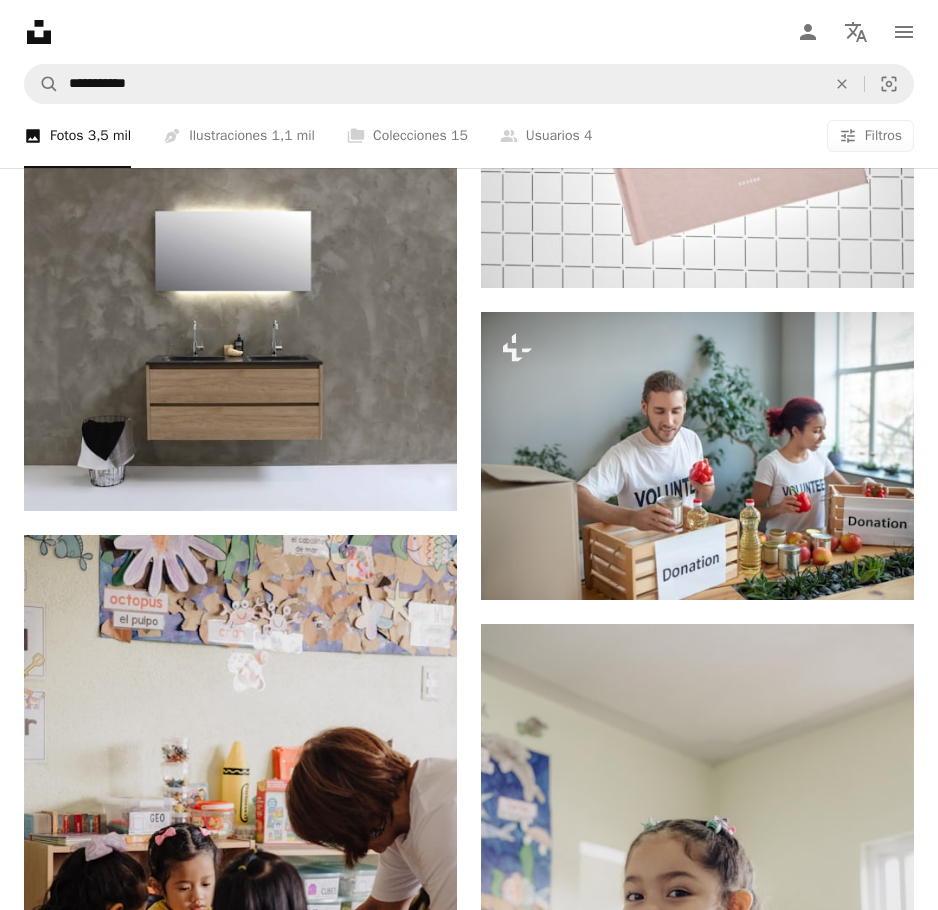 scroll, scrollTop: 12100, scrollLeft: 0, axis: vertical 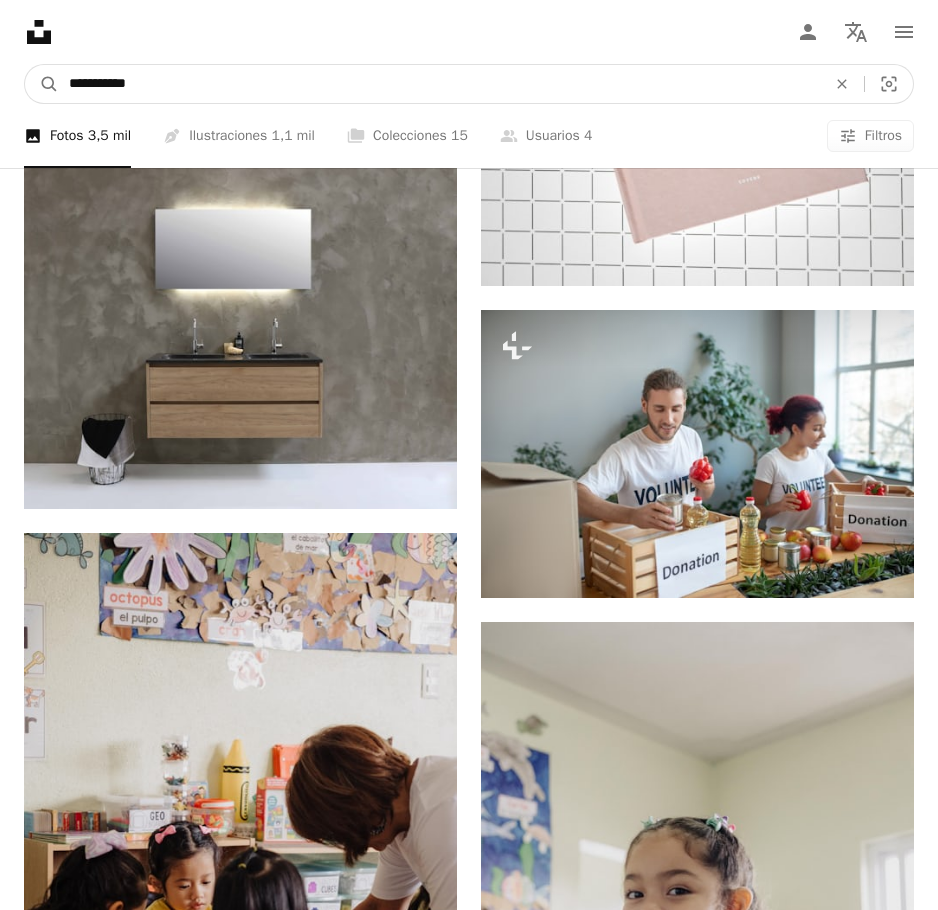 click on "**********" at bounding box center (439, 84) 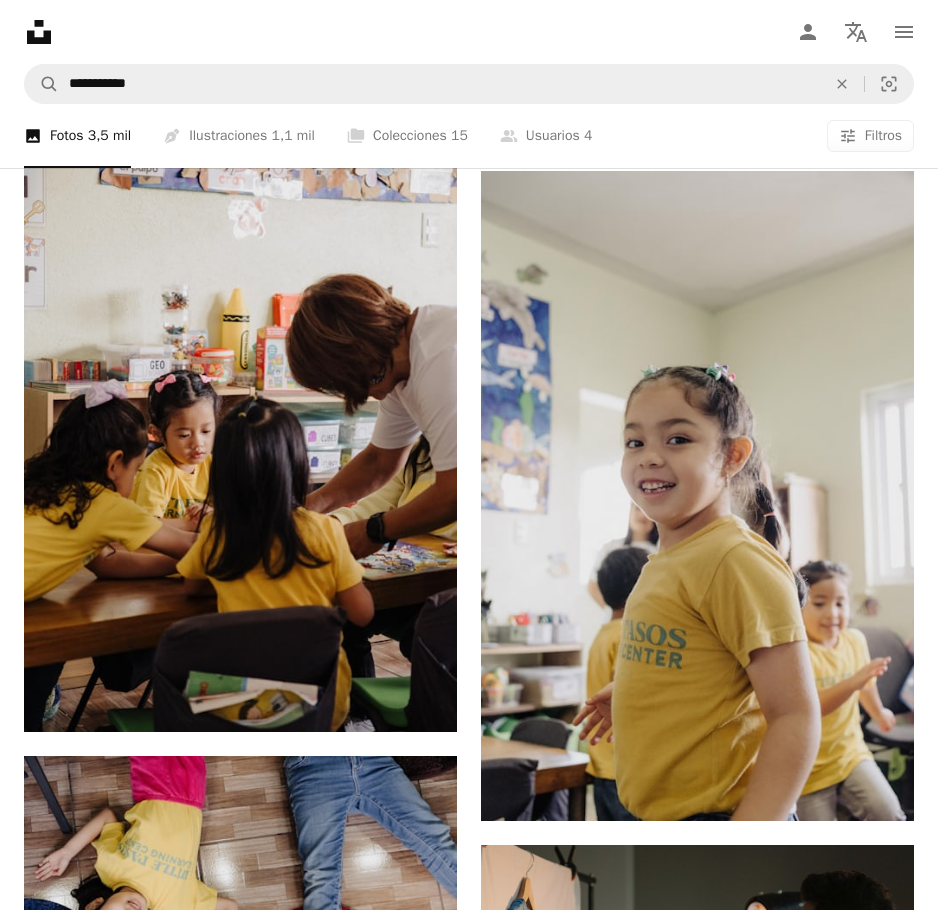 scroll, scrollTop: 12900, scrollLeft: 0, axis: vertical 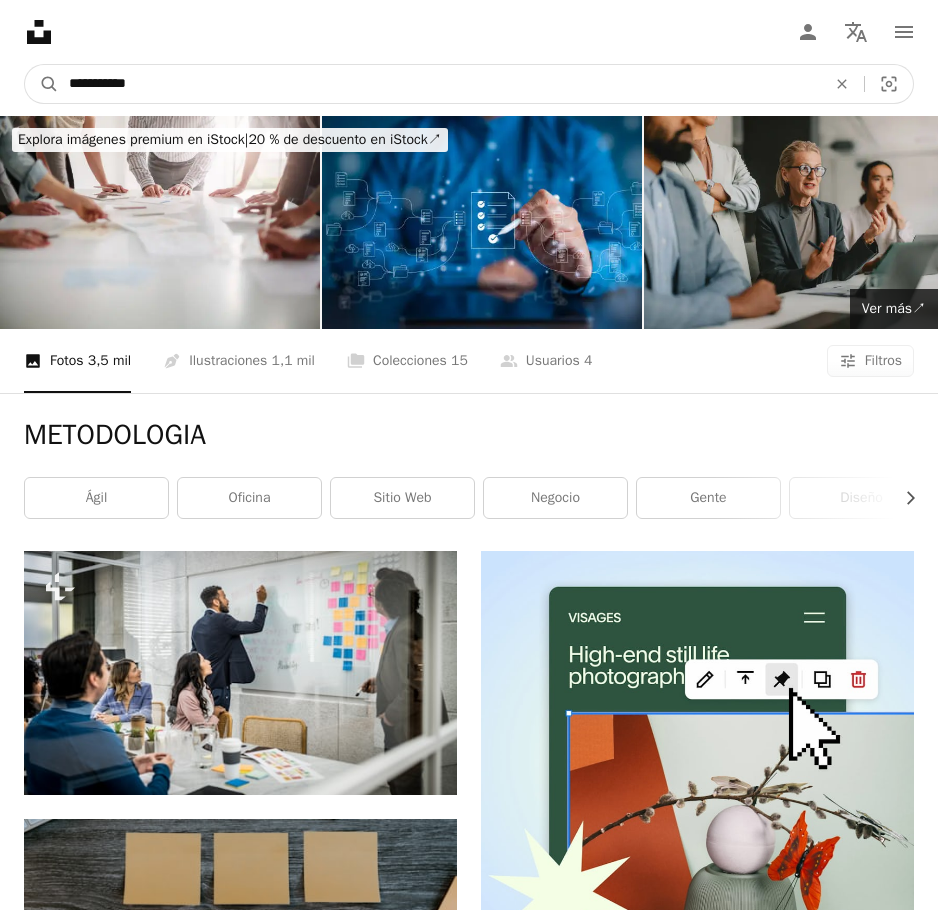 drag, startPoint x: 275, startPoint y: 42, endPoint x: -289, endPoint y: 90, distance: 566.0389 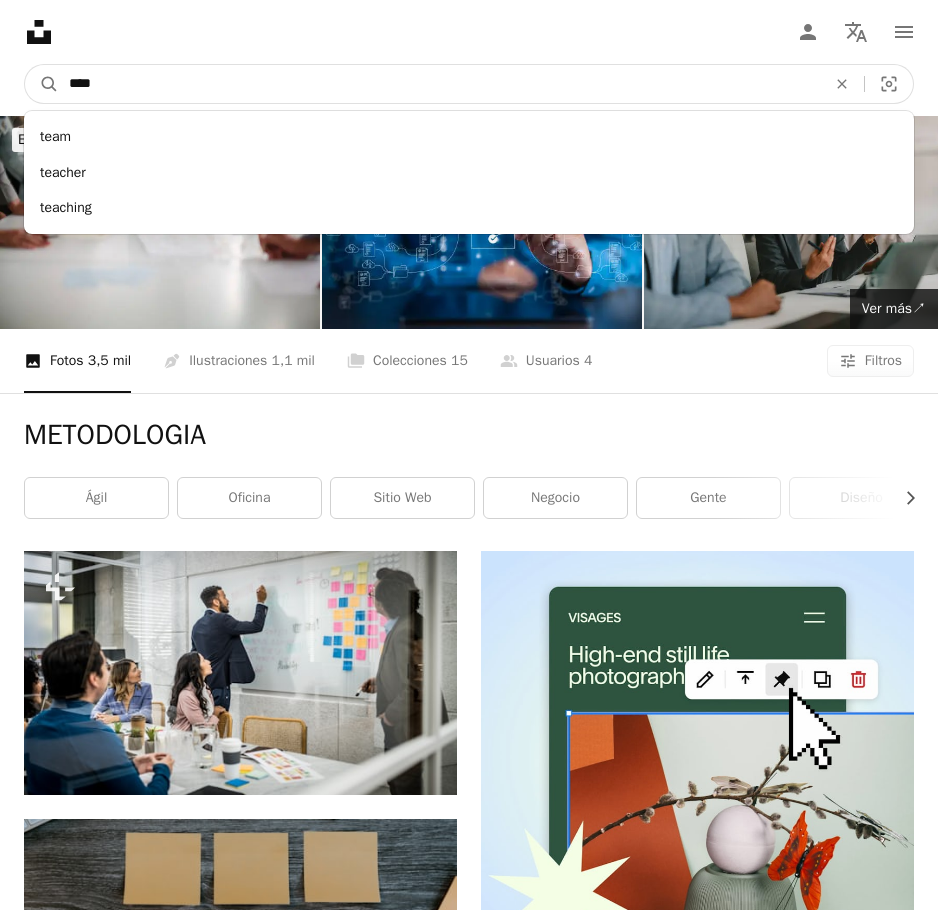 type on "*****" 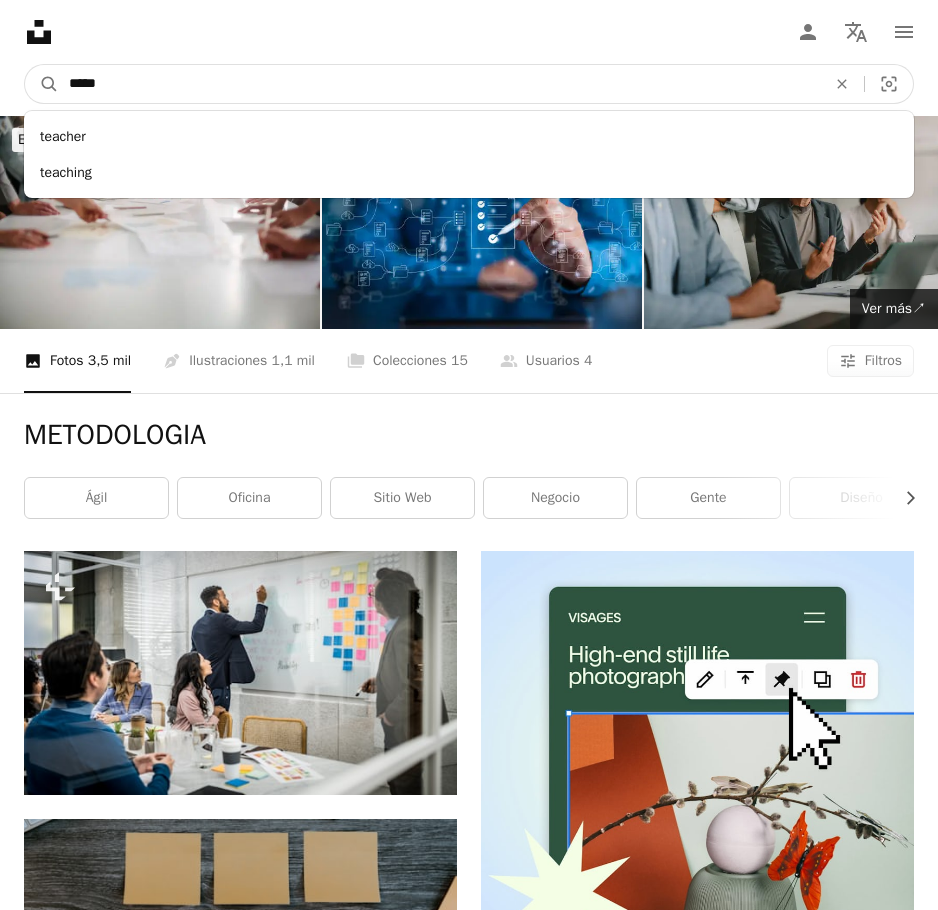 click on "A magnifying glass" at bounding box center (42, 84) 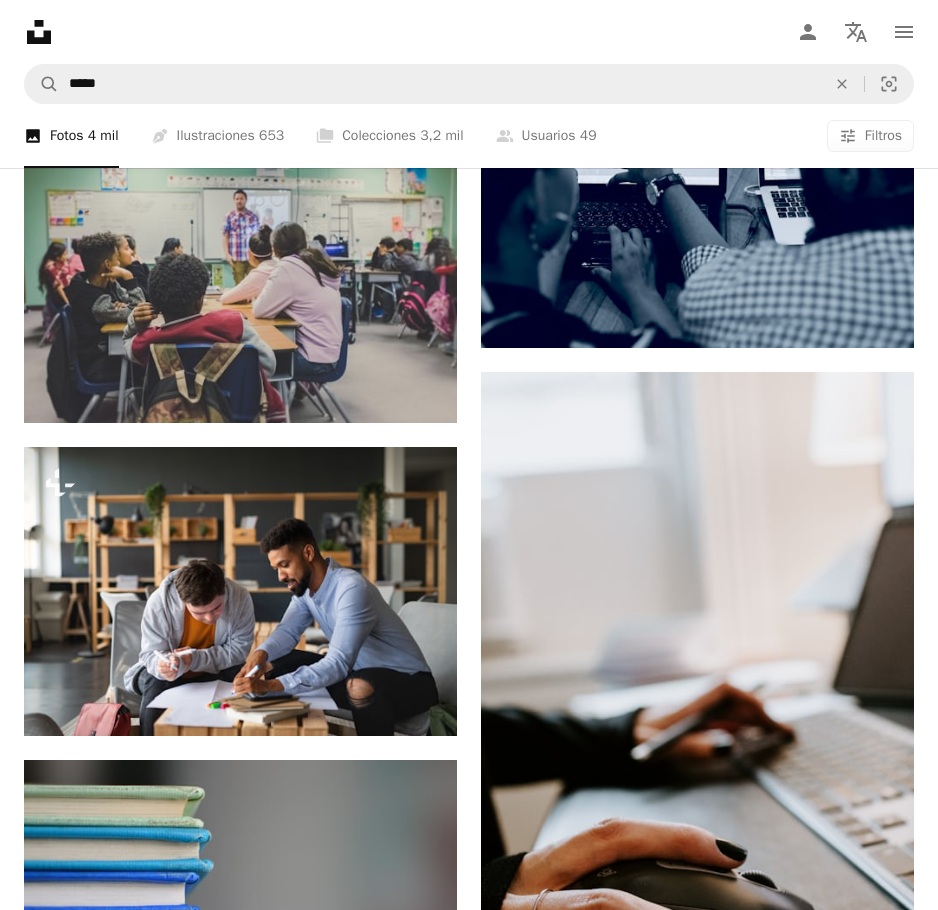scroll, scrollTop: 1400, scrollLeft: 0, axis: vertical 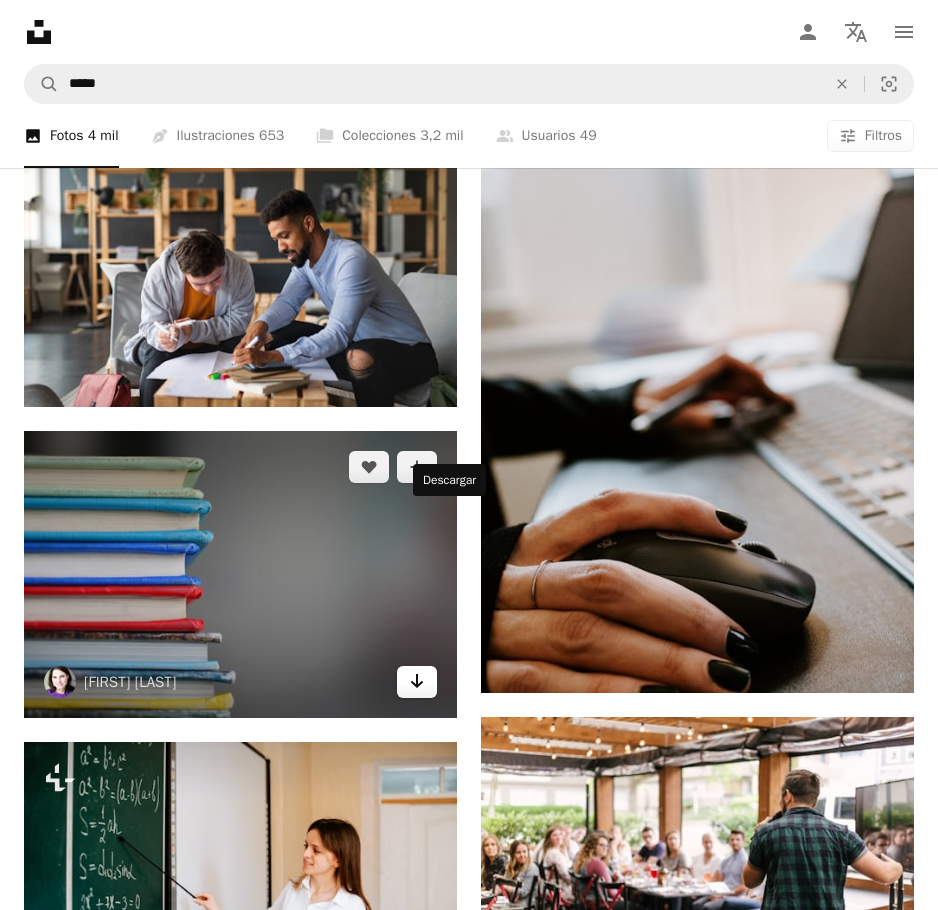 click on "Arrow pointing down" 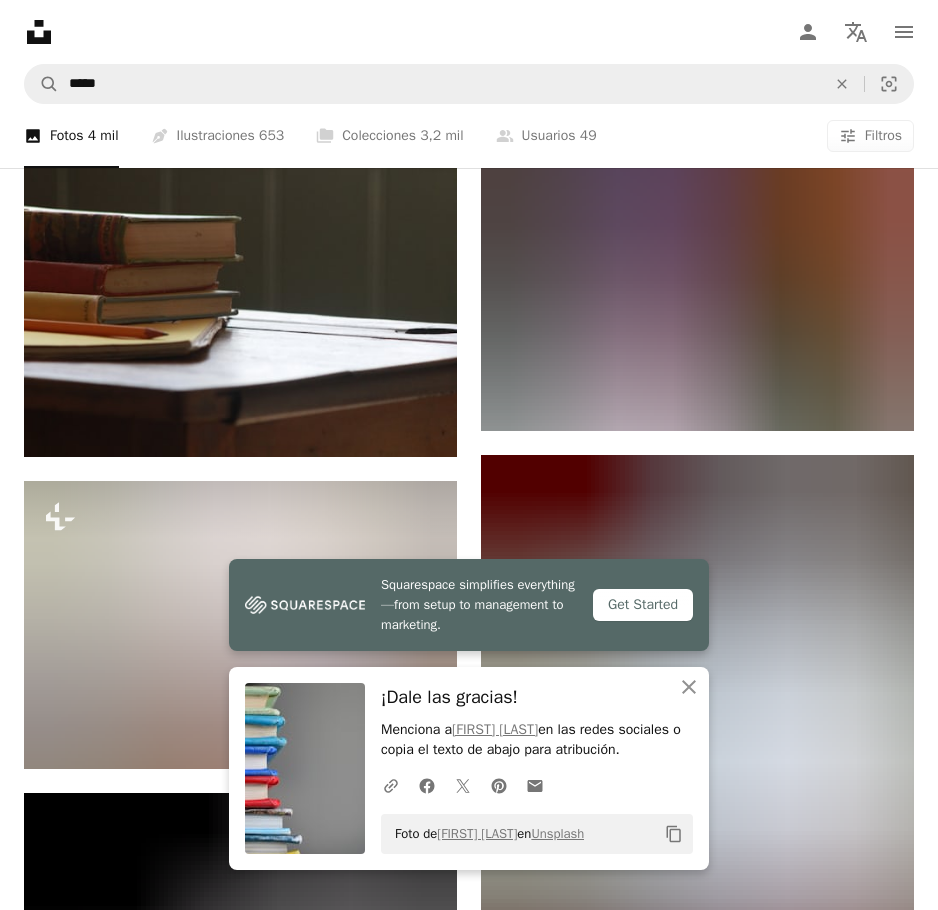 scroll, scrollTop: 2300, scrollLeft: 0, axis: vertical 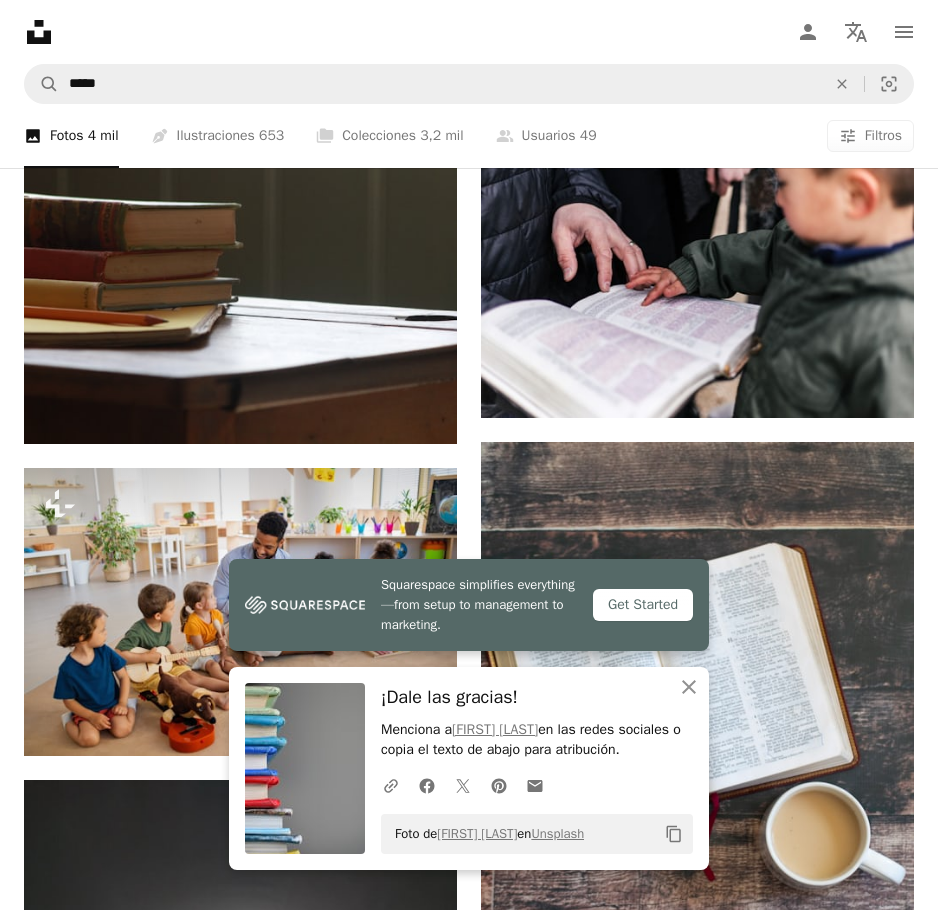 click on "Unsplash logo Página de inicio de Unsplash A photo Pen Tool A compass A stack of folders Download Person Localization icon navigation menu" at bounding box center [469, 32] 